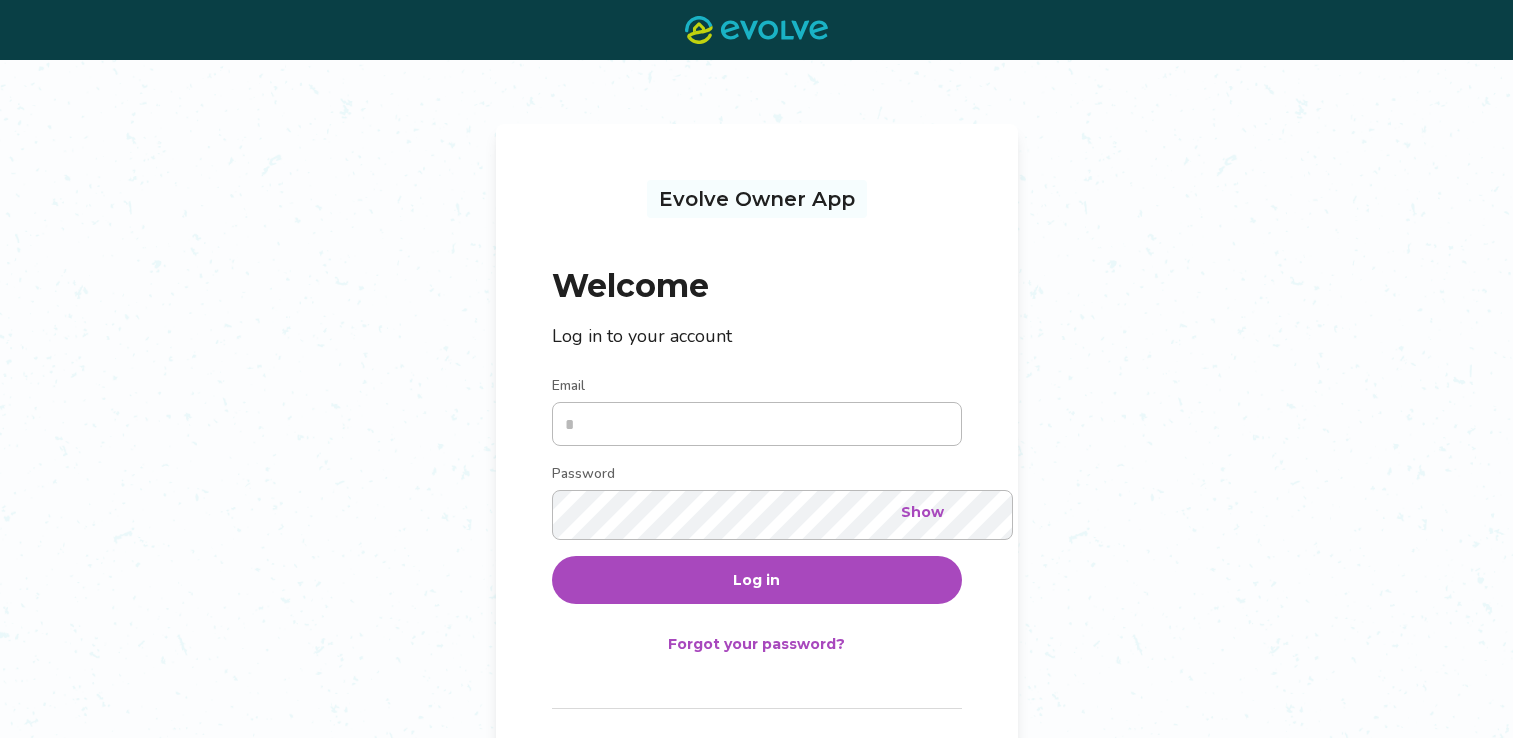 scroll, scrollTop: 0, scrollLeft: 0, axis: both 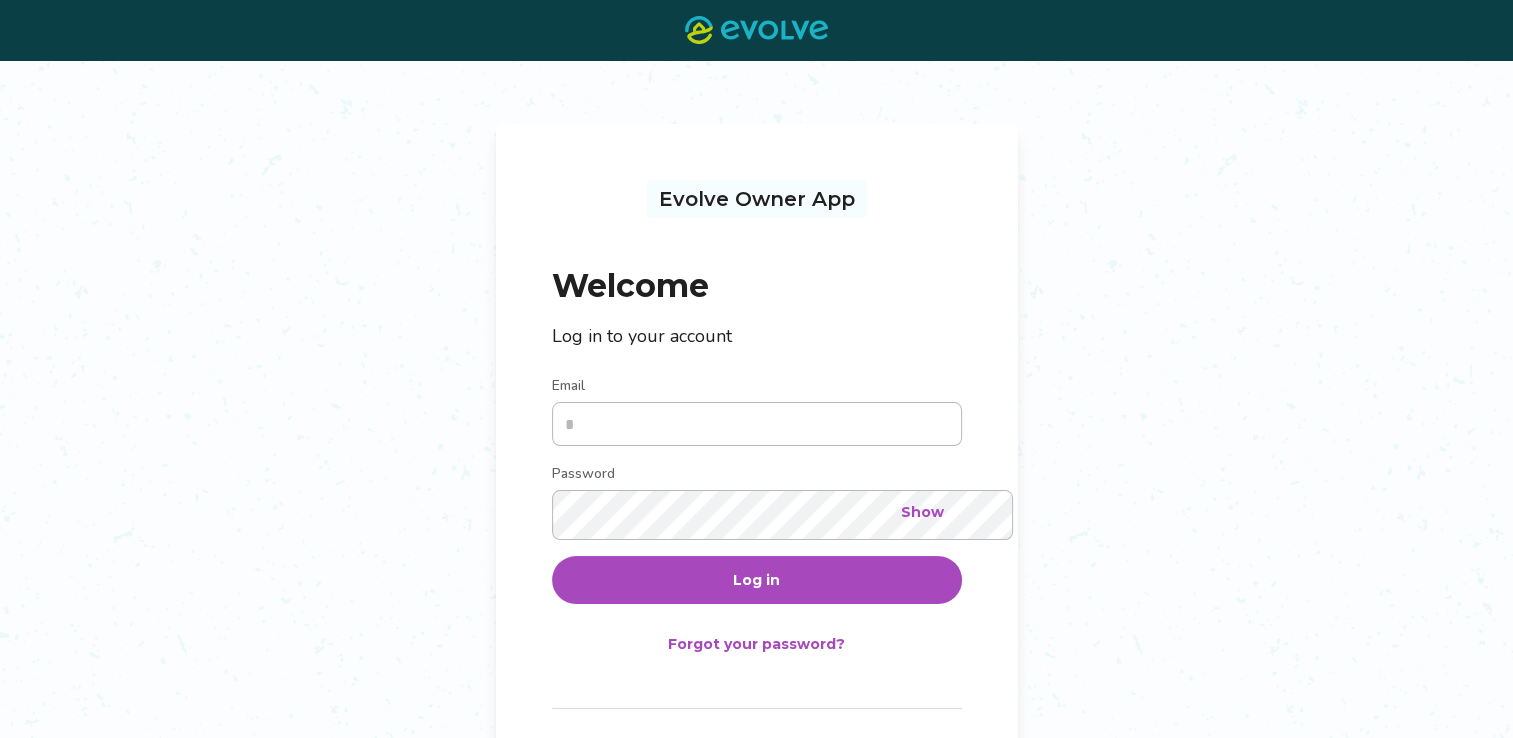 click on "Email" at bounding box center [757, 424] 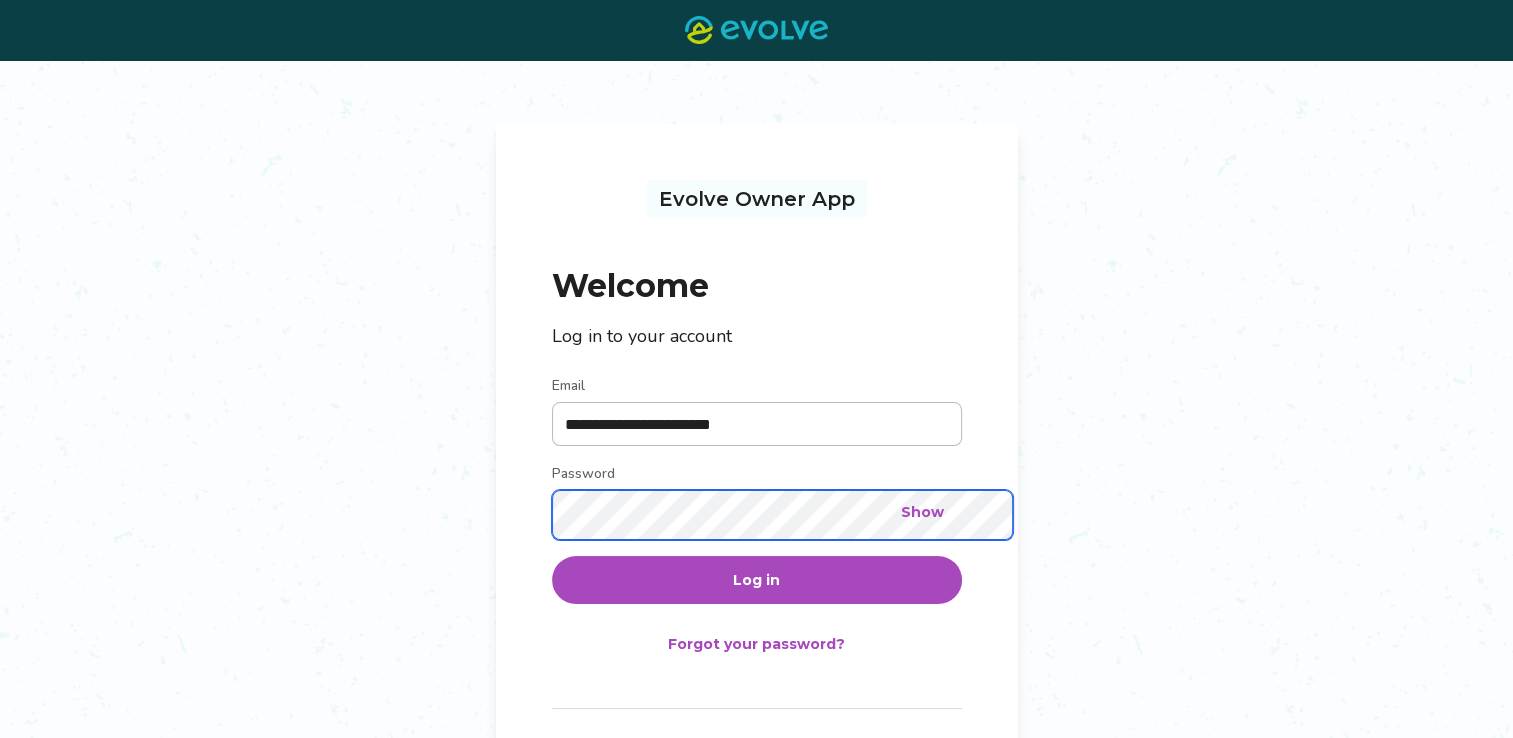 click on "Log in" at bounding box center (757, 580) 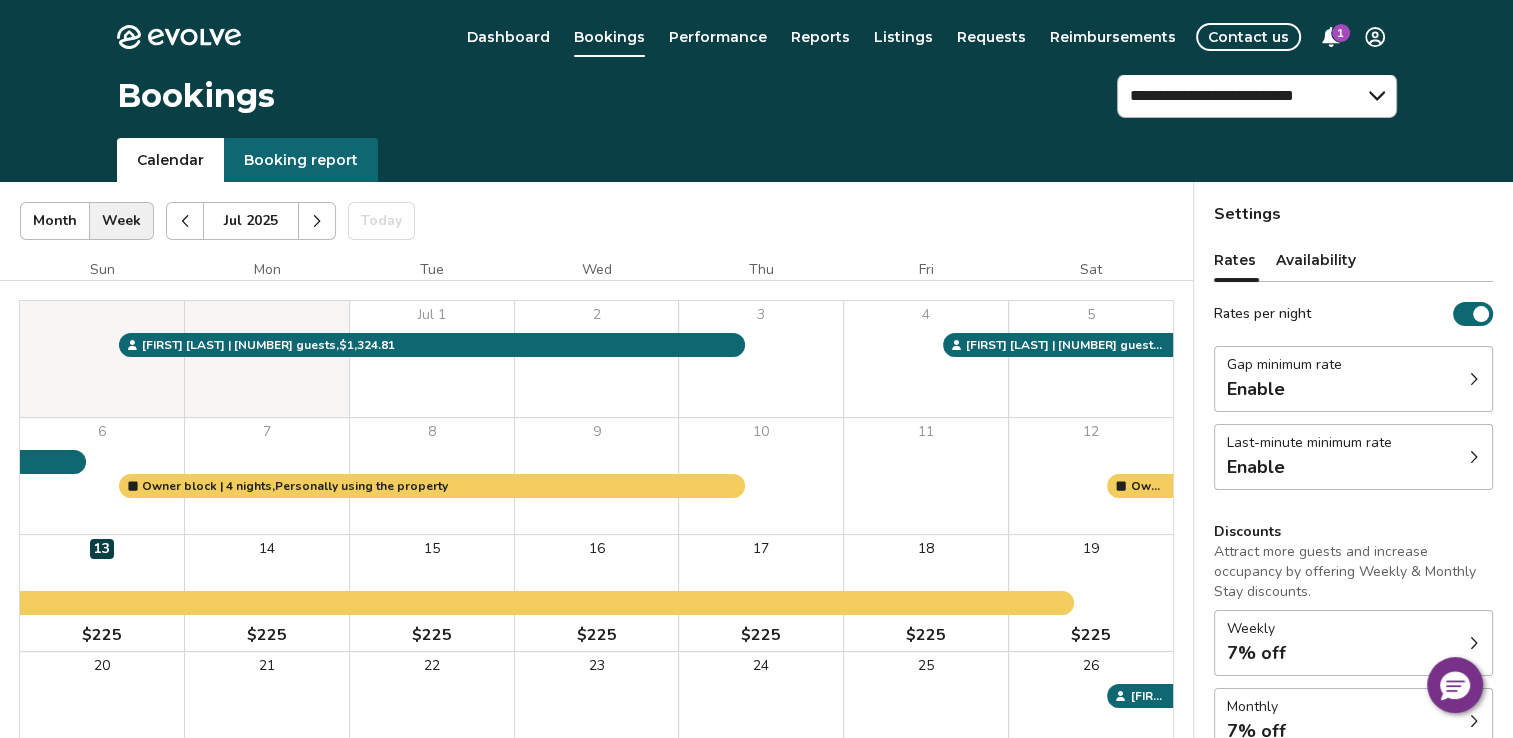 click 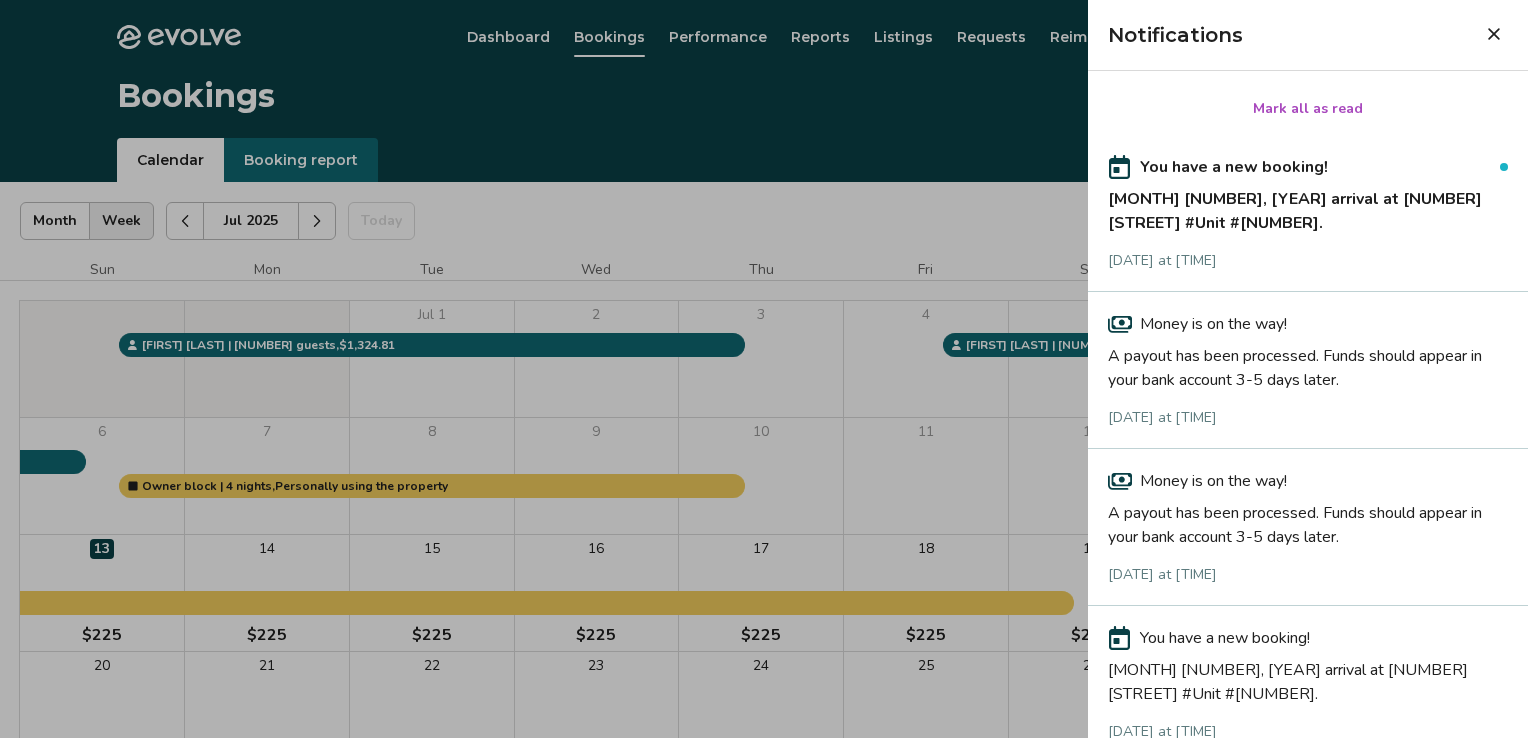 click on "[MONTH] [NUMBER], [YEAR] arrival at [NUMBER] [STREET] #Unit #[NUMBER]." at bounding box center (1308, 207) 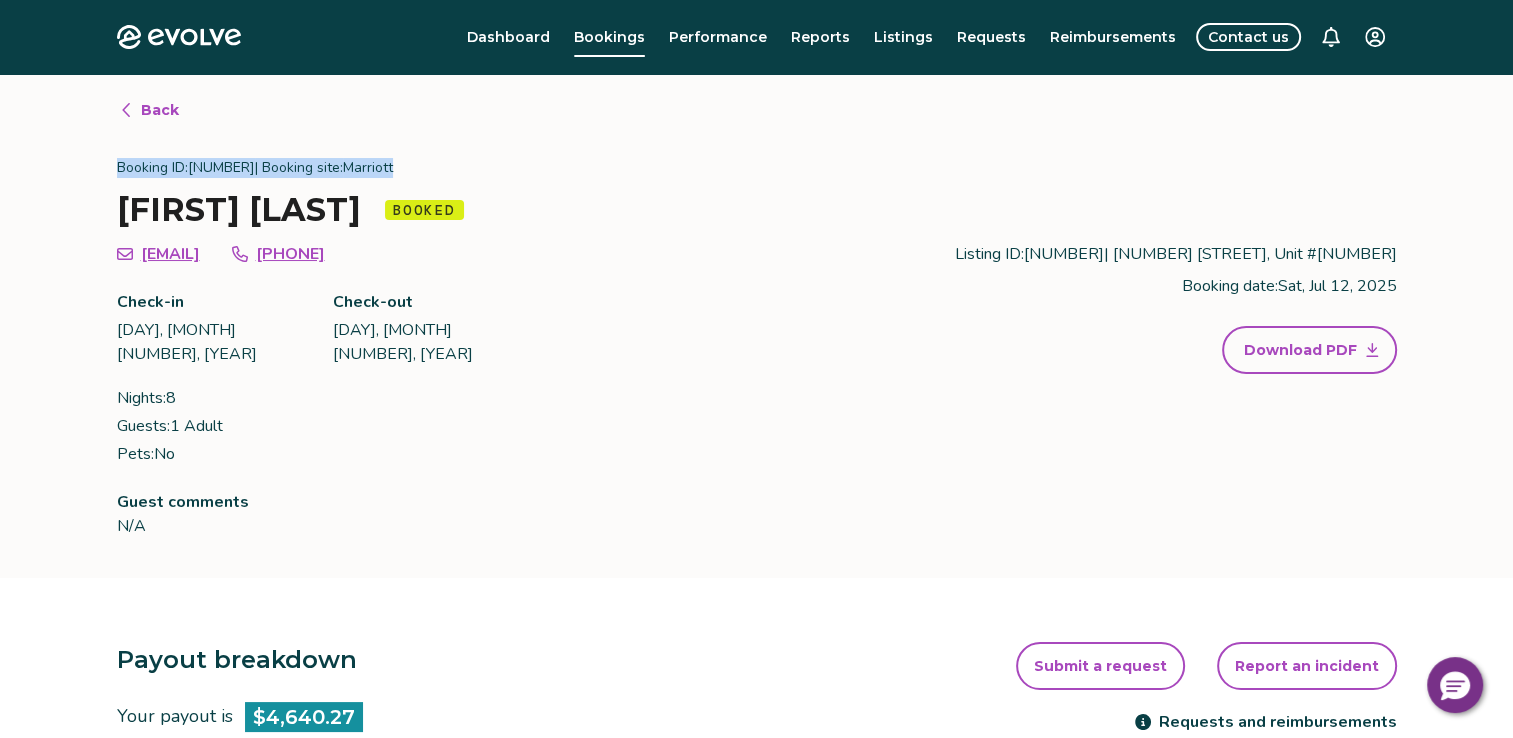 drag, startPoint x: 126, startPoint y: 173, endPoint x: 450, endPoint y: 188, distance: 324.34705 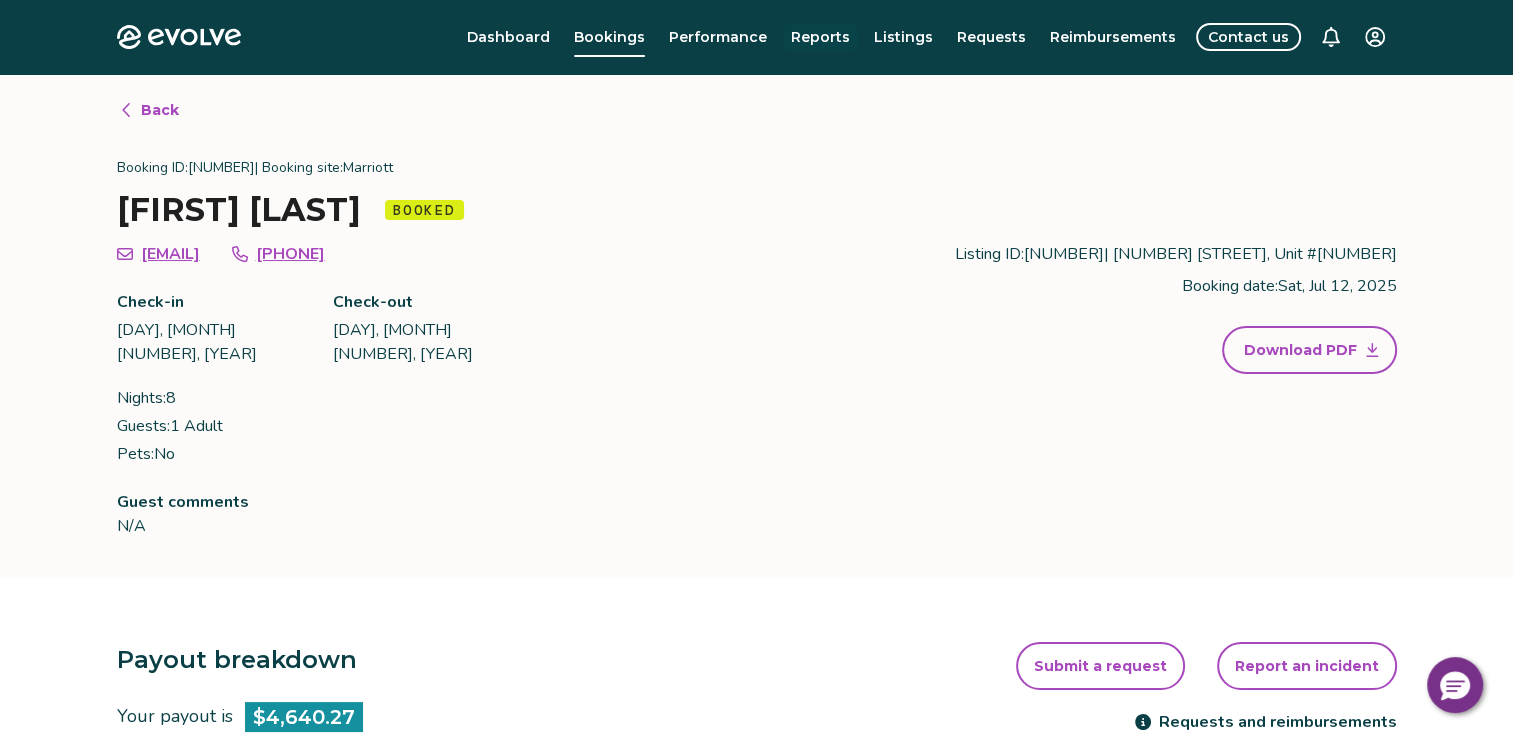 click on "[FIRST] [LAST] Booked" at bounding box center [757, 210] 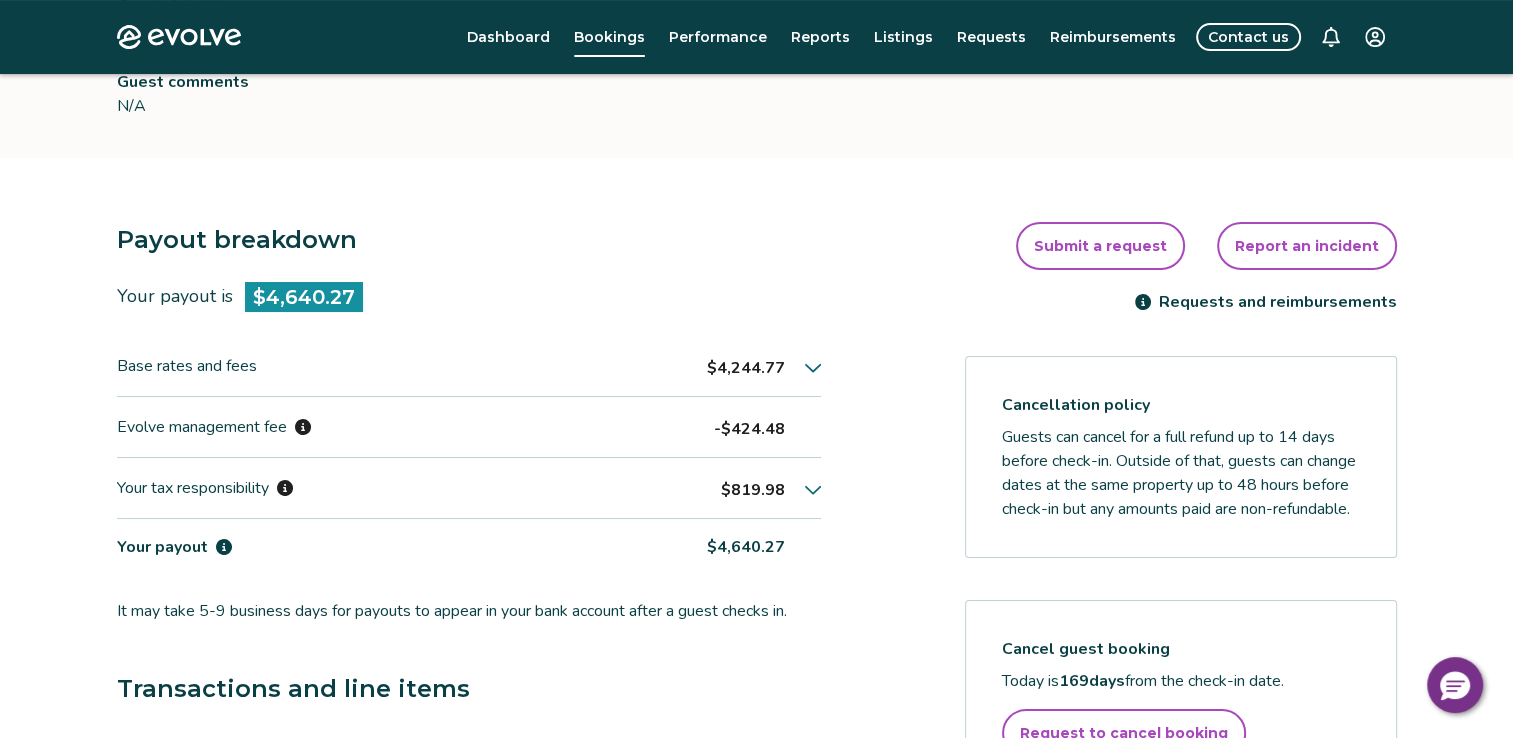 scroll, scrollTop: 440, scrollLeft: 0, axis: vertical 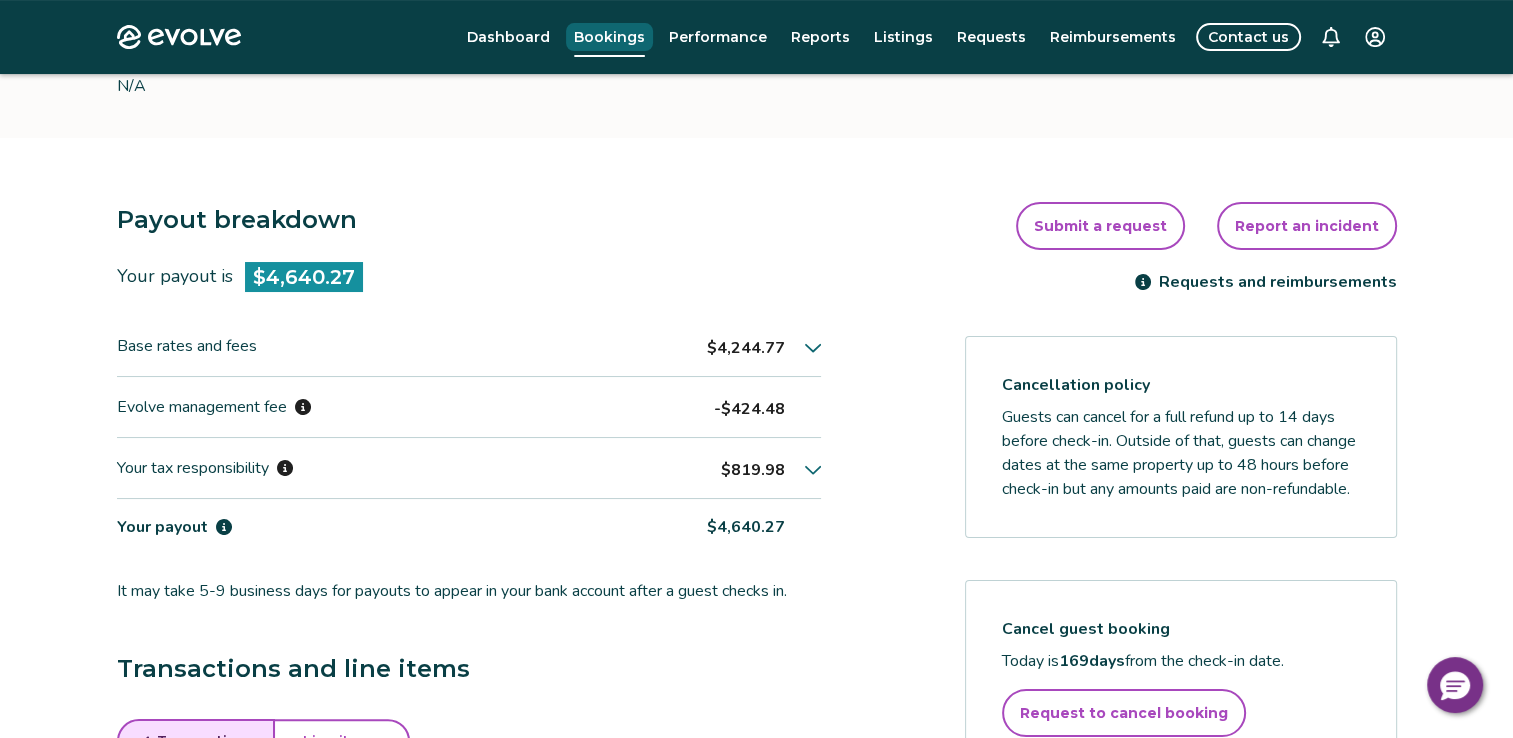 click on "Bookings" at bounding box center (609, 37) 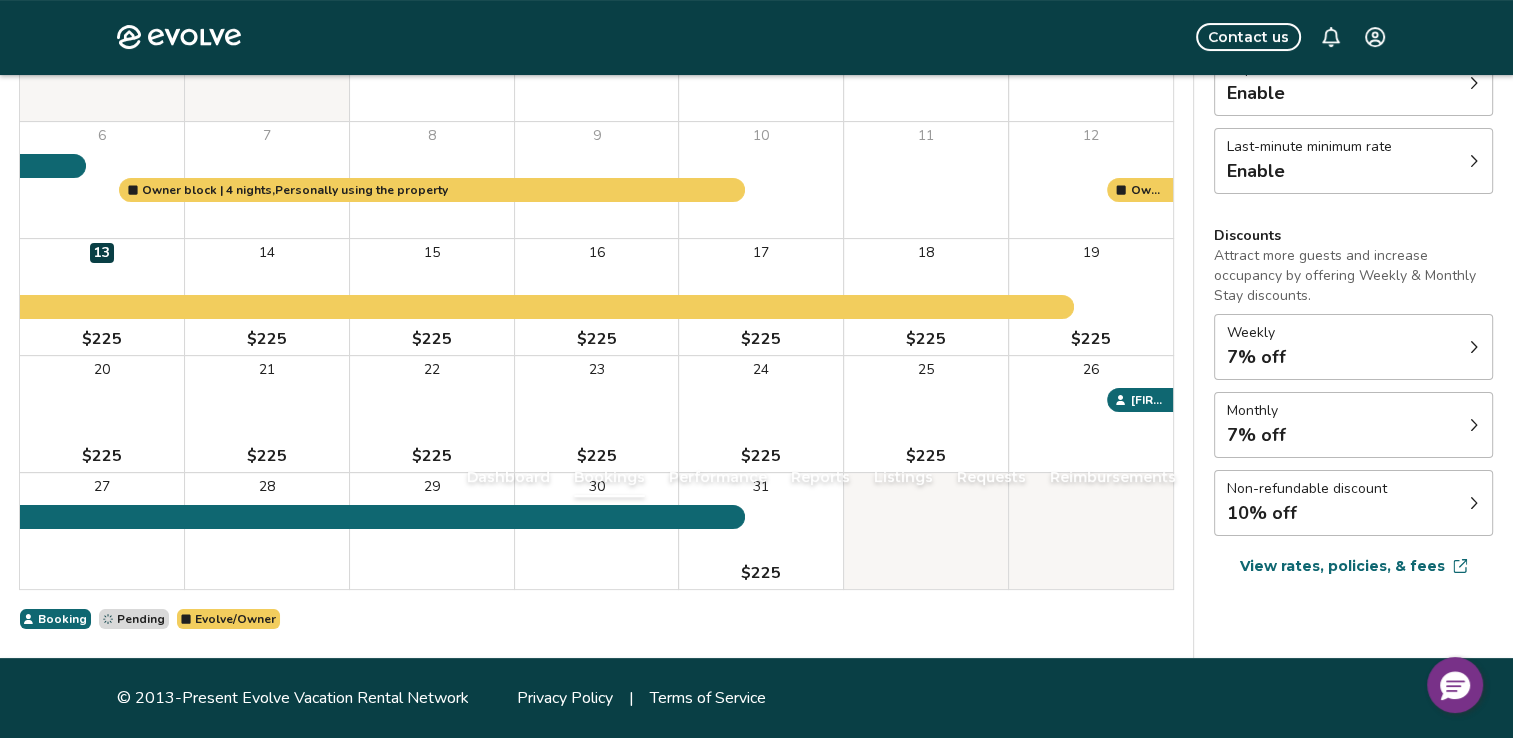 scroll, scrollTop: 0, scrollLeft: 0, axis: both 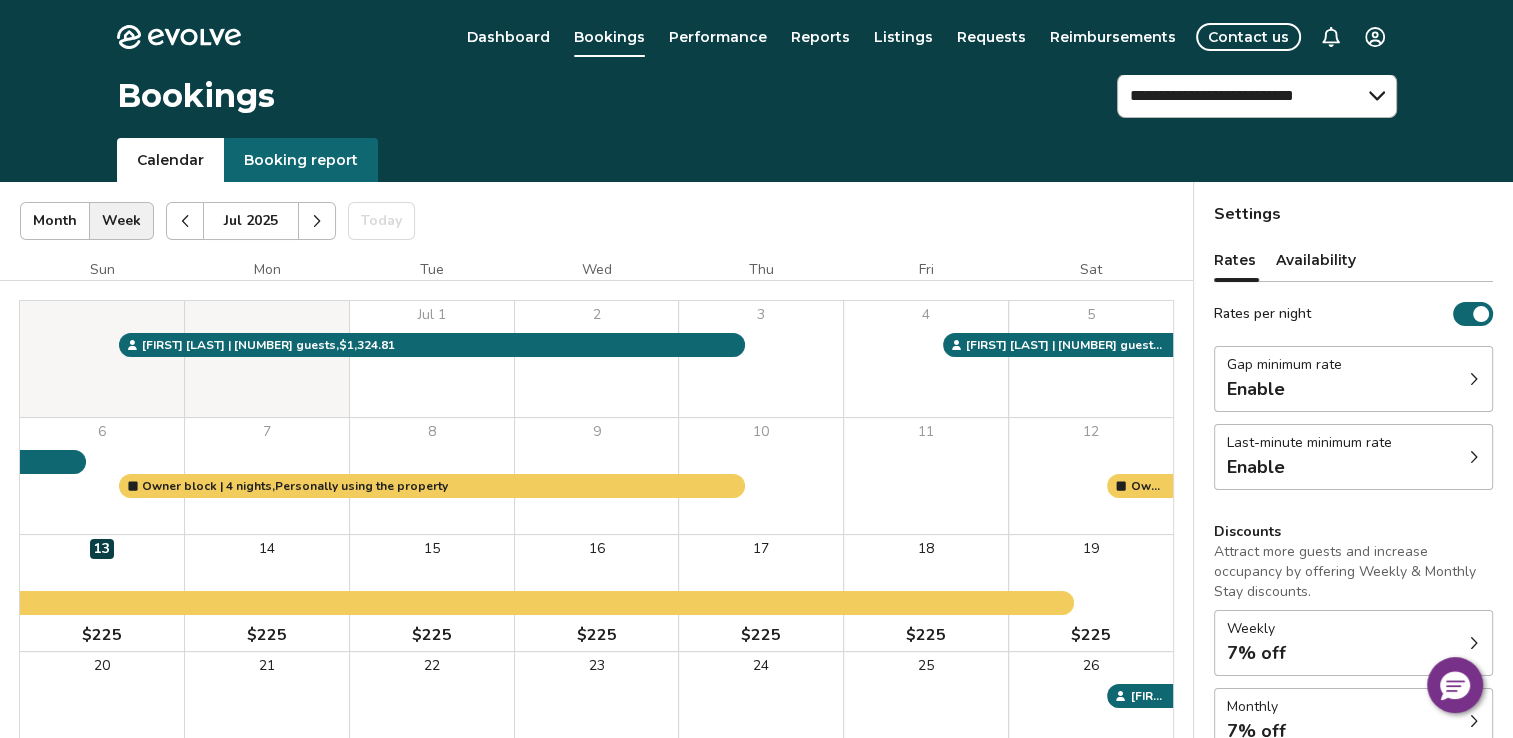 click at bounding box center [317, 221] 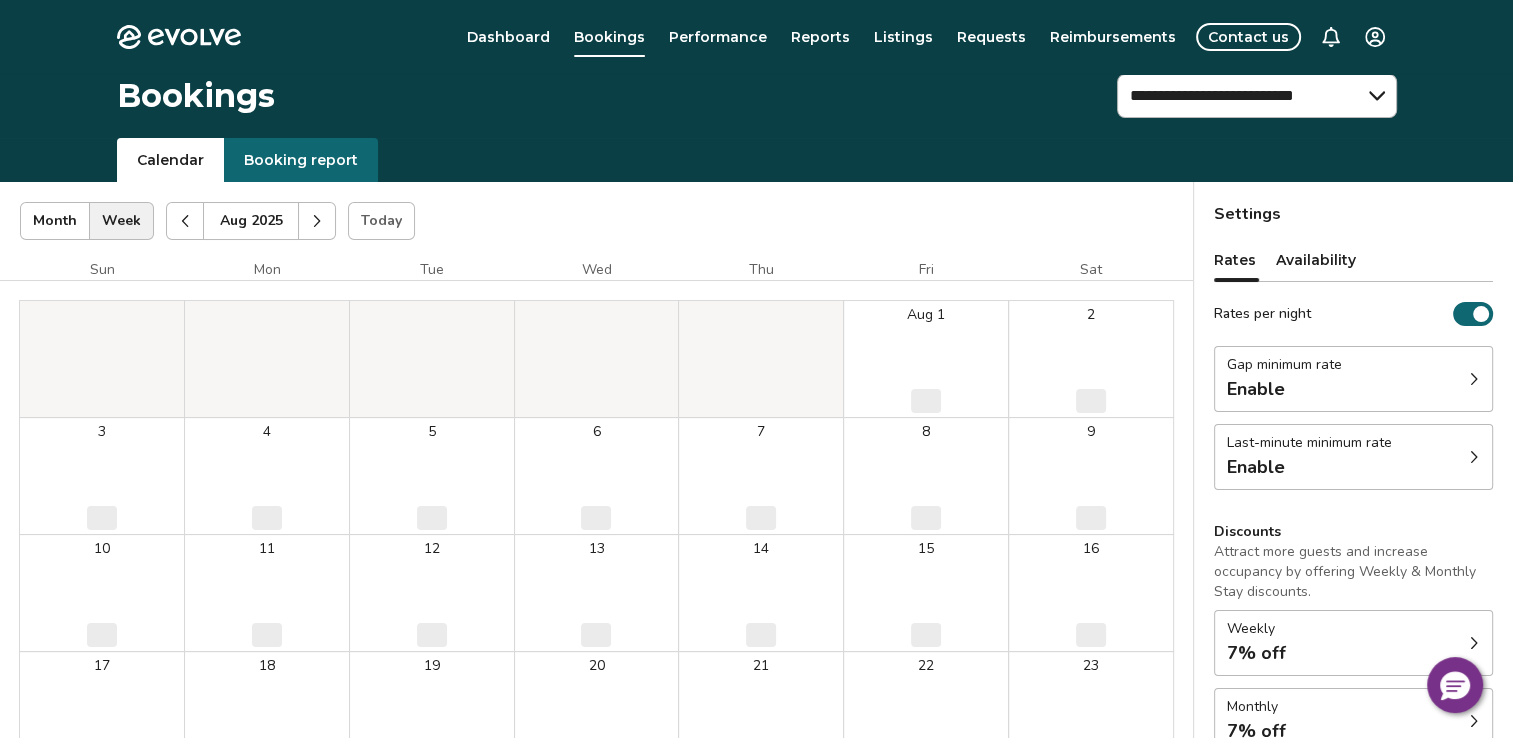 click at bounding box center (317, 221) 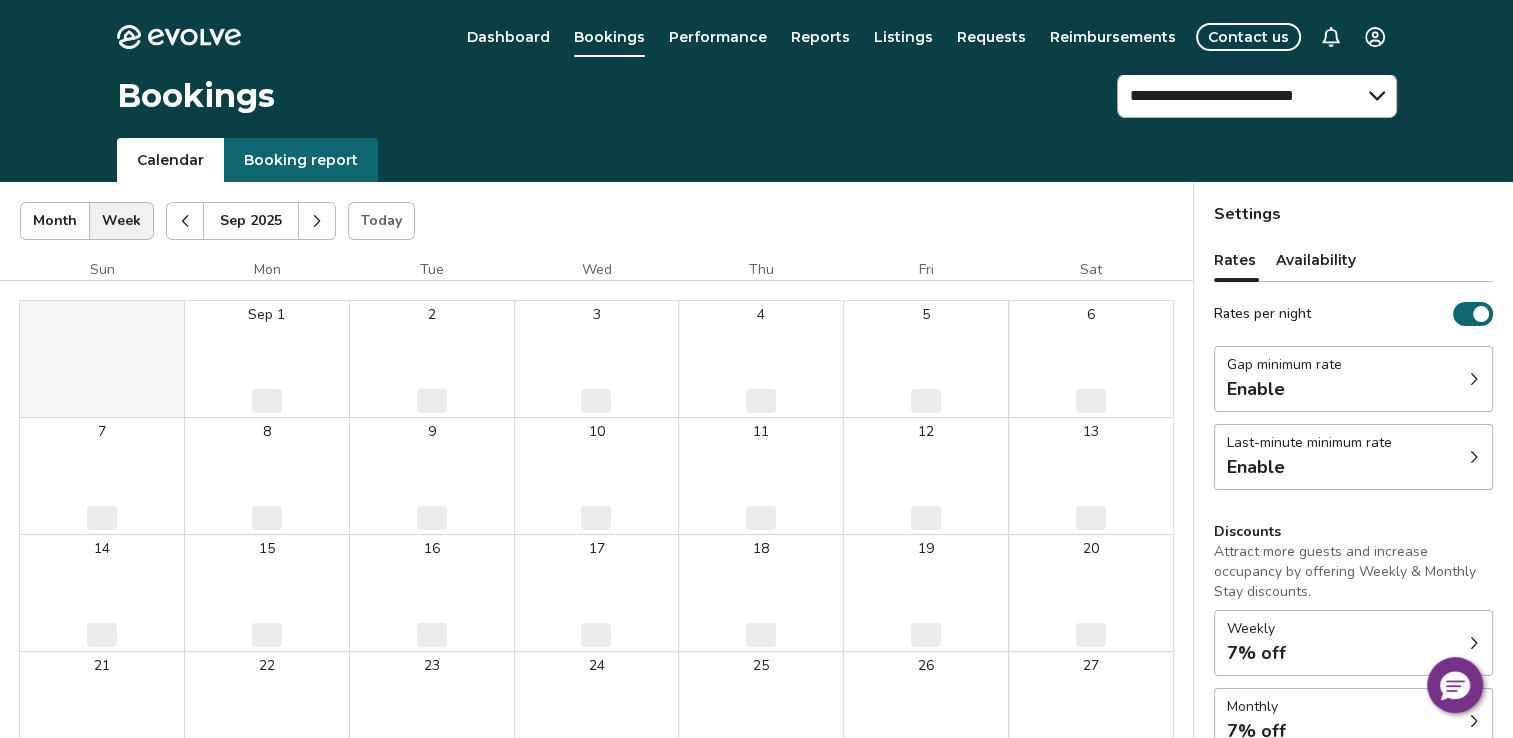 click at bounding box center [317, 221] 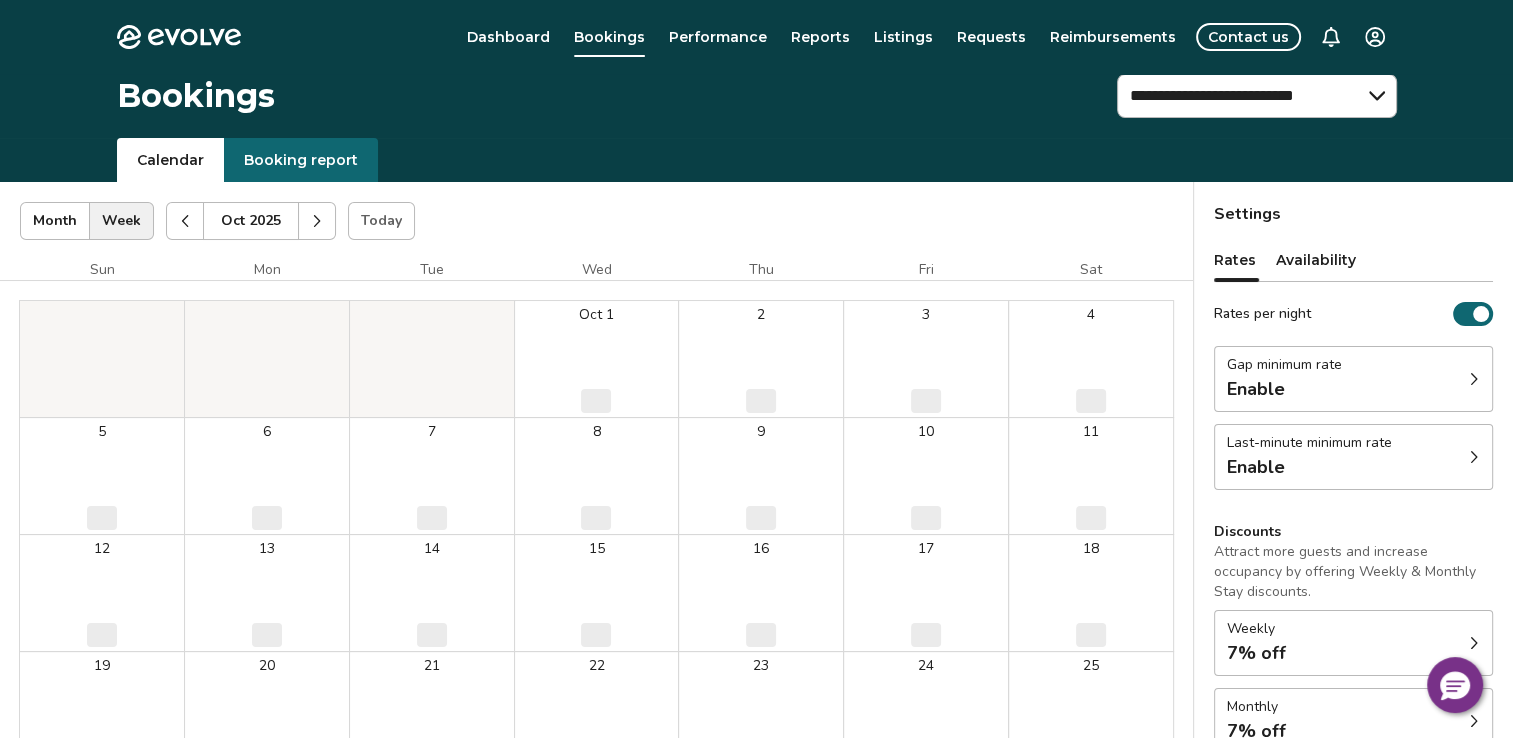 click at bounding box center [317, 221] 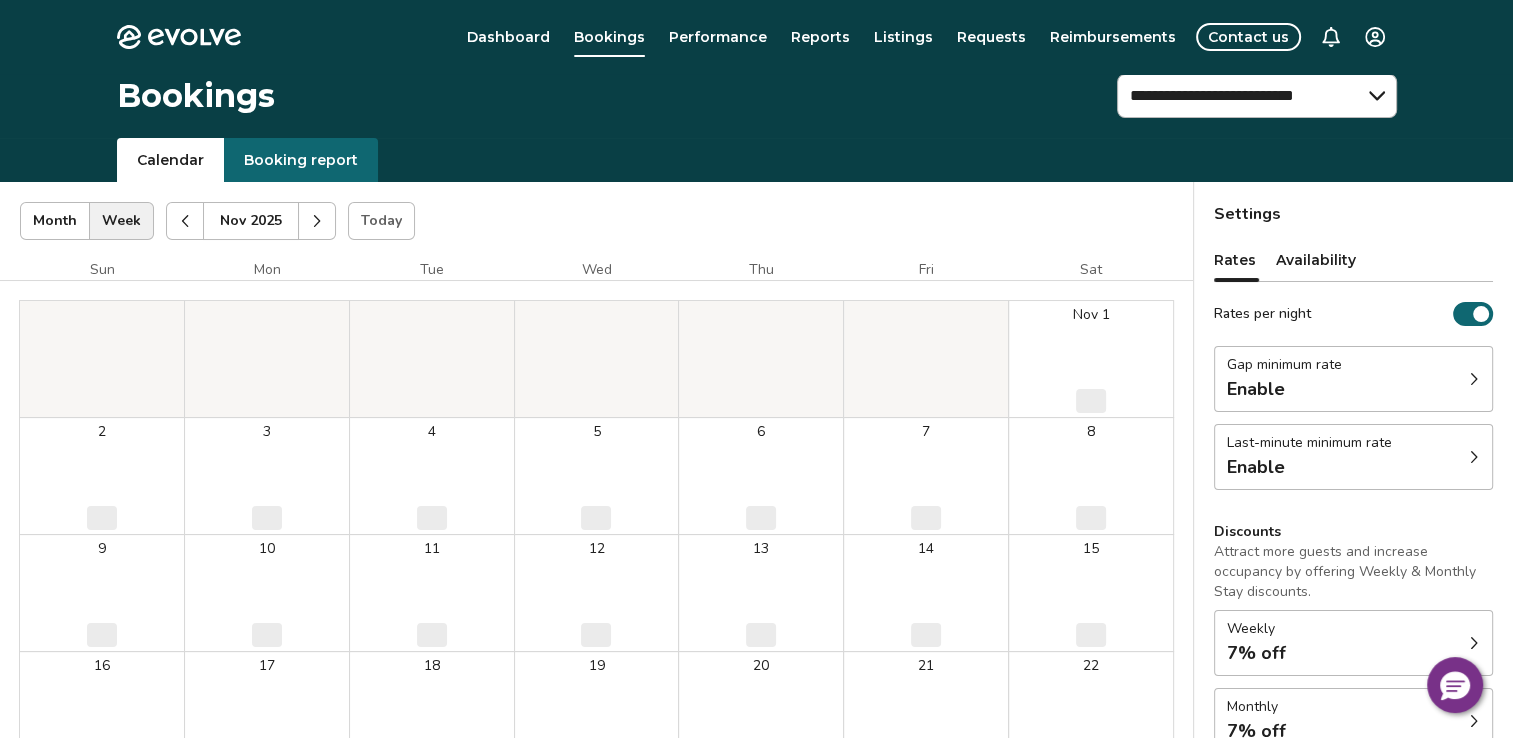click at bounding box center [317, 221] 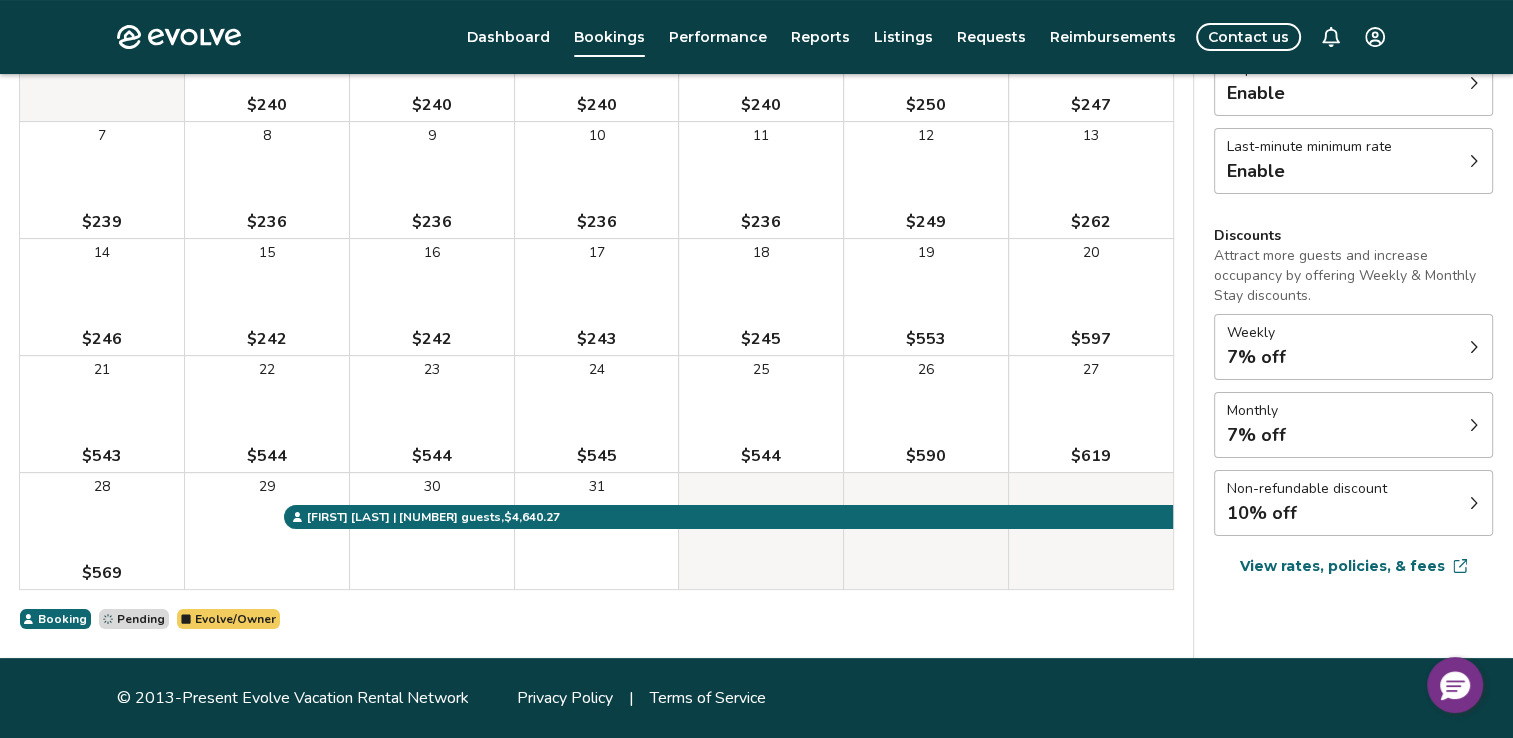 scroll, scrollTop: 299, scrollLeft: 0, axis: vertical 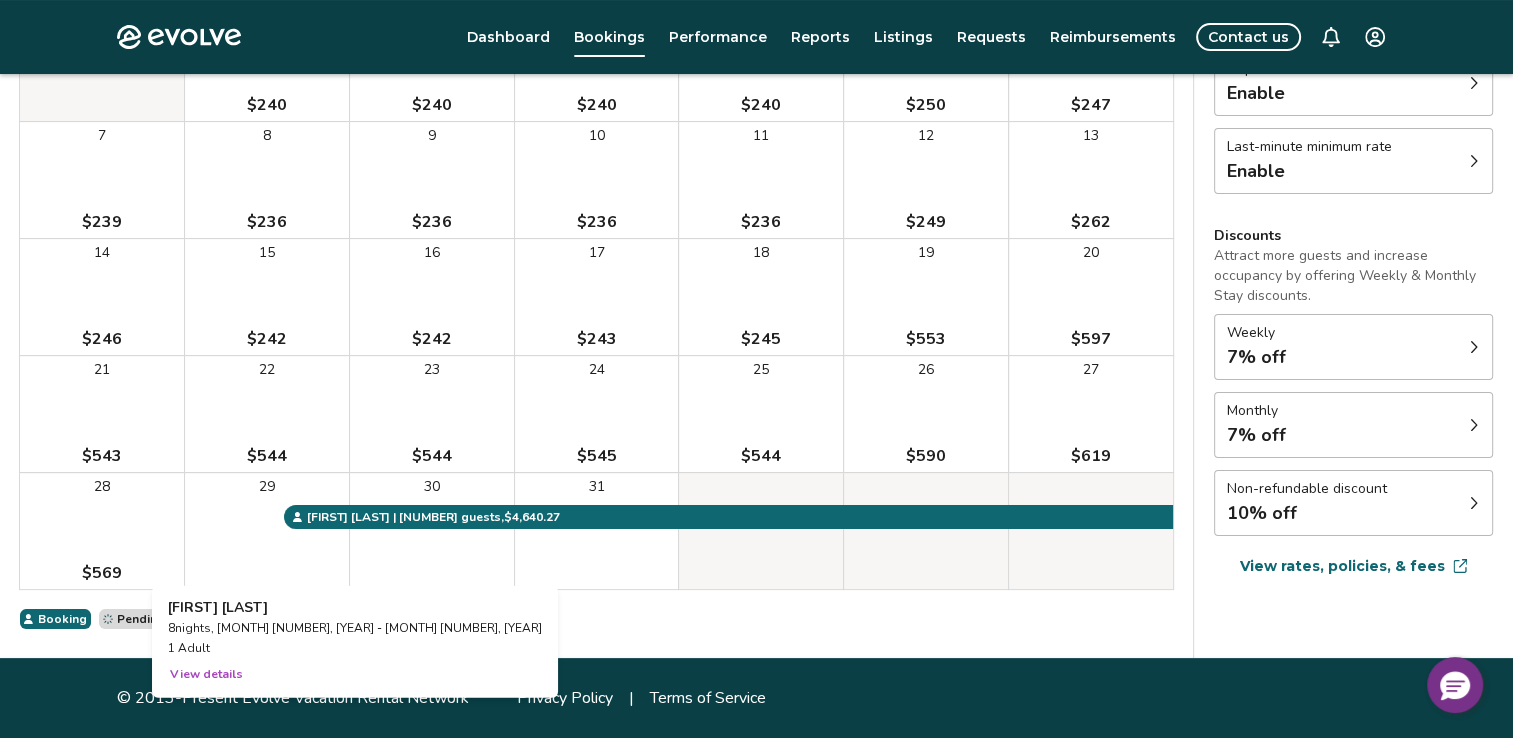 click on "29" at bounding box center (267, 531) 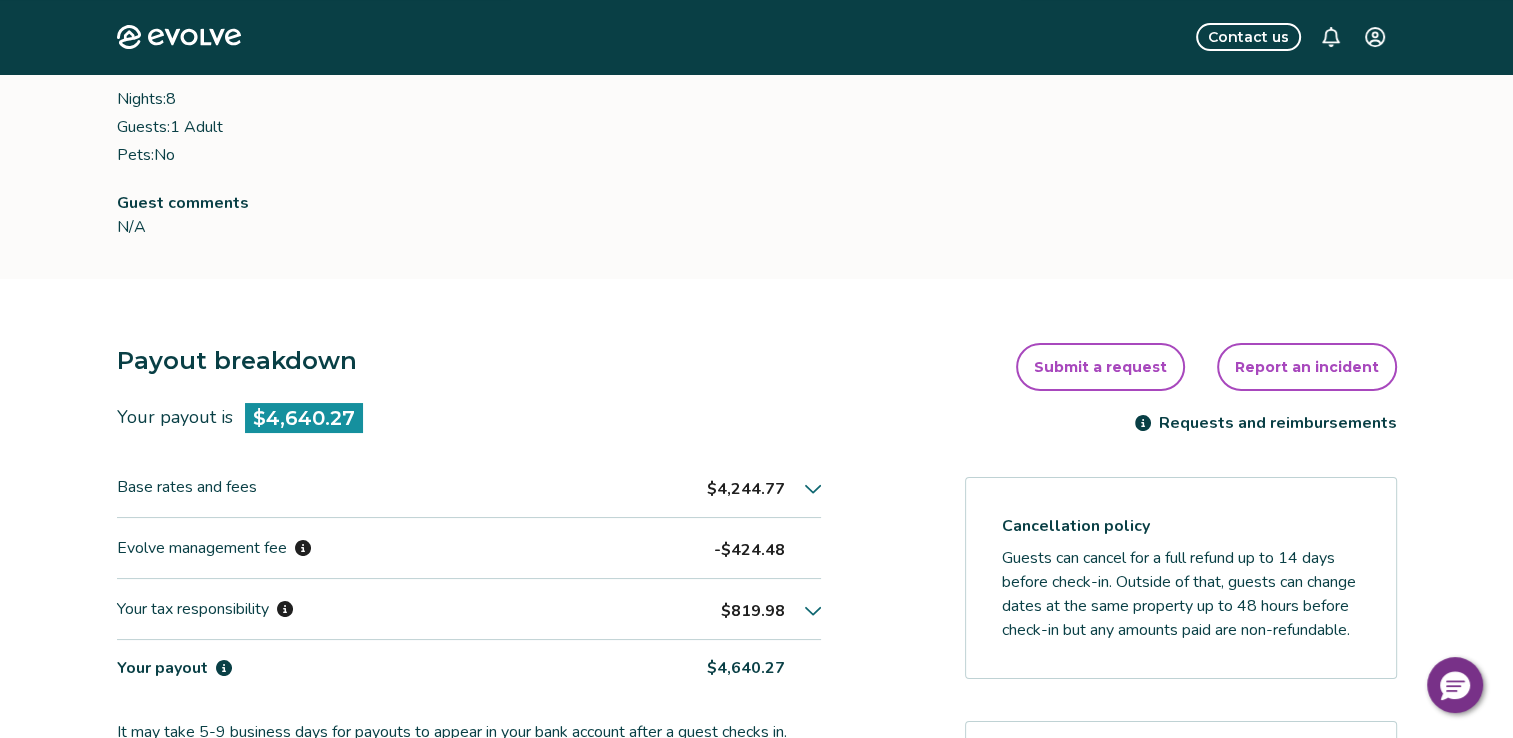 scroll, scrollTop: 0, scrollLeft: 0, axis: both 